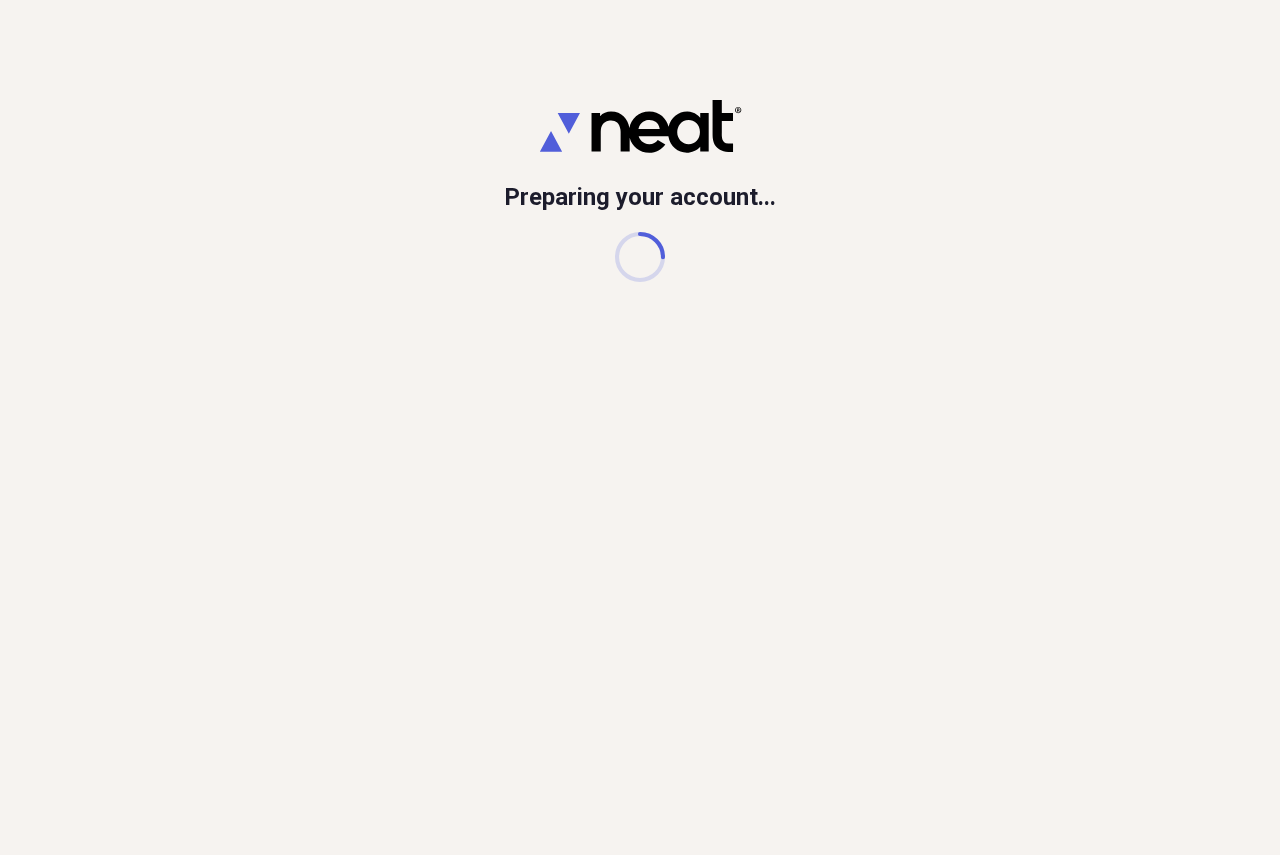 scroll, scrollTop: 0, scrollLeft: 0, axis: both 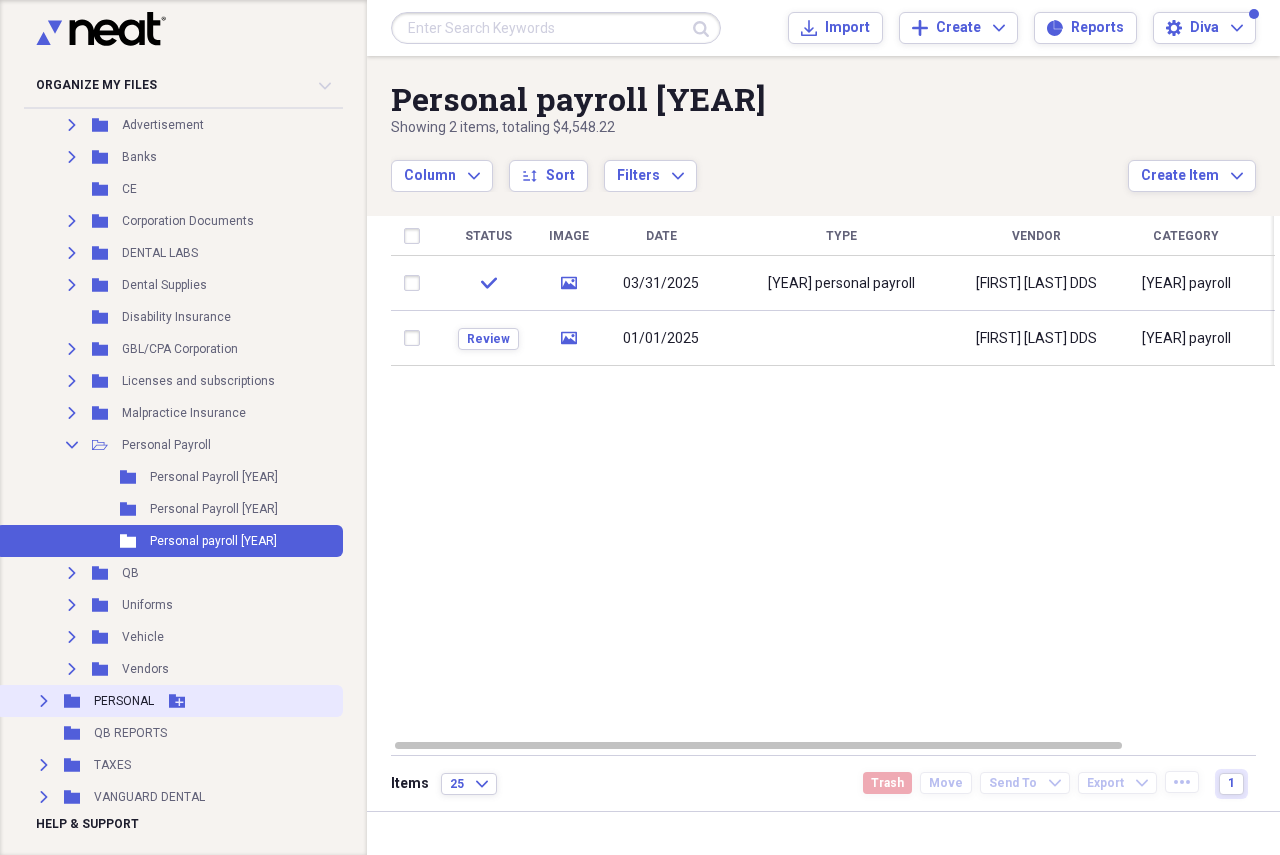 click on "Expand" 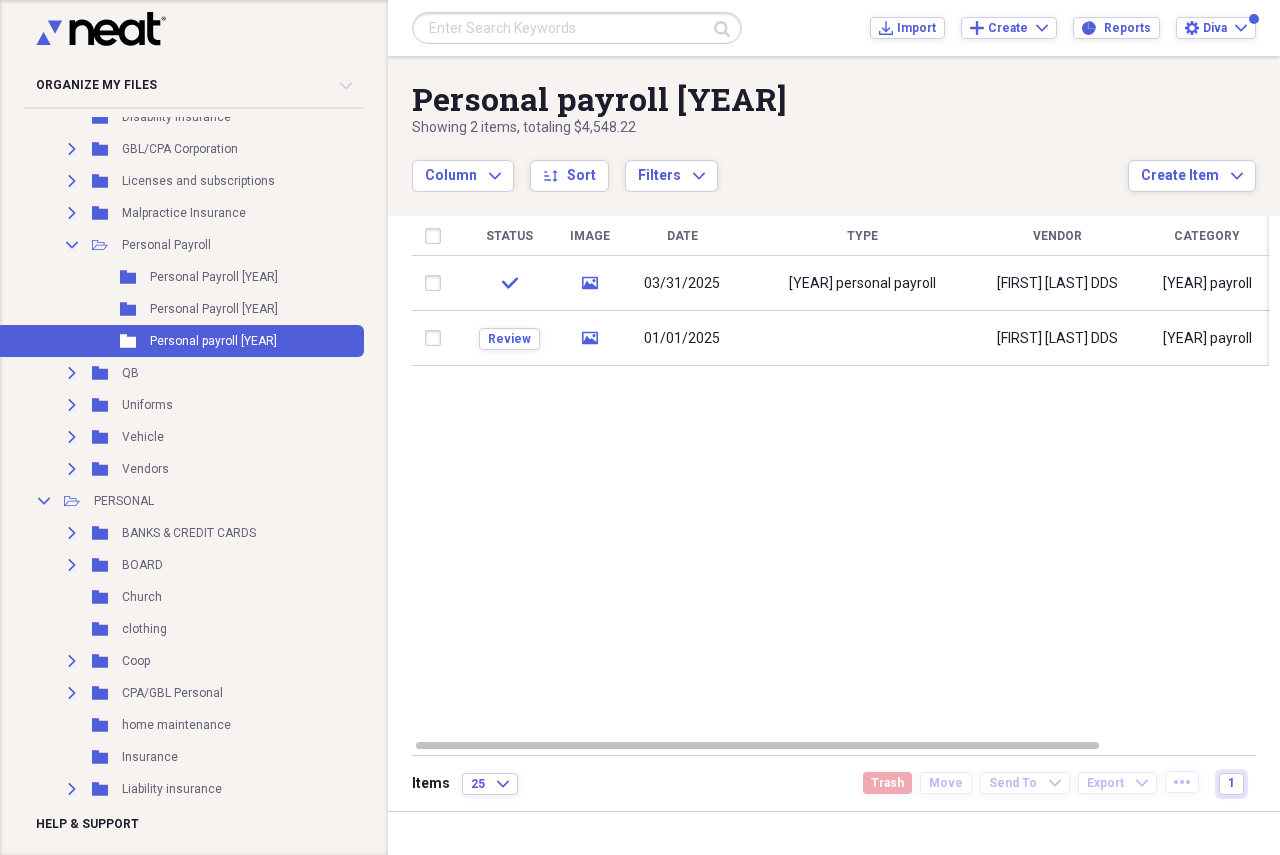 scroll, scrollTop: 200, scrollLeft: 0, axis: vertical 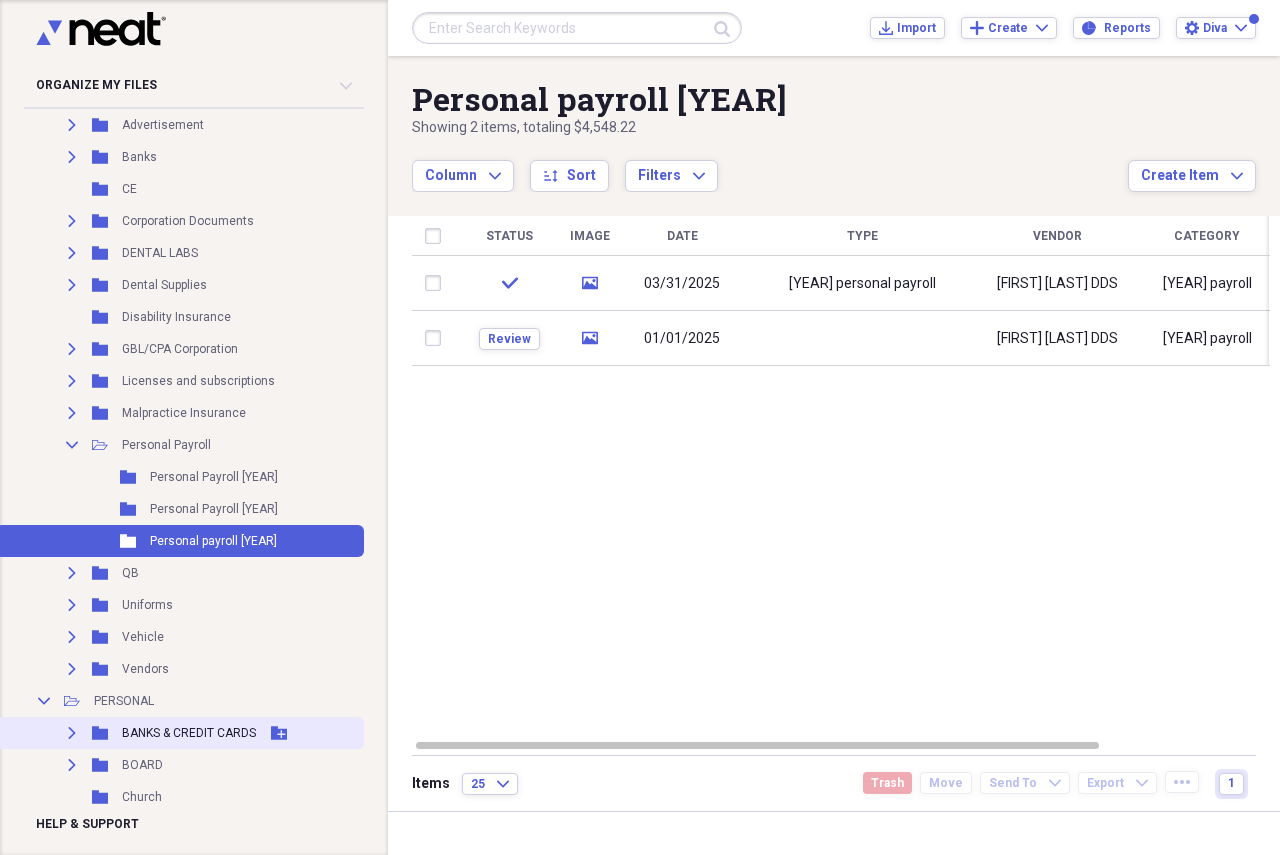 click on "Expand" 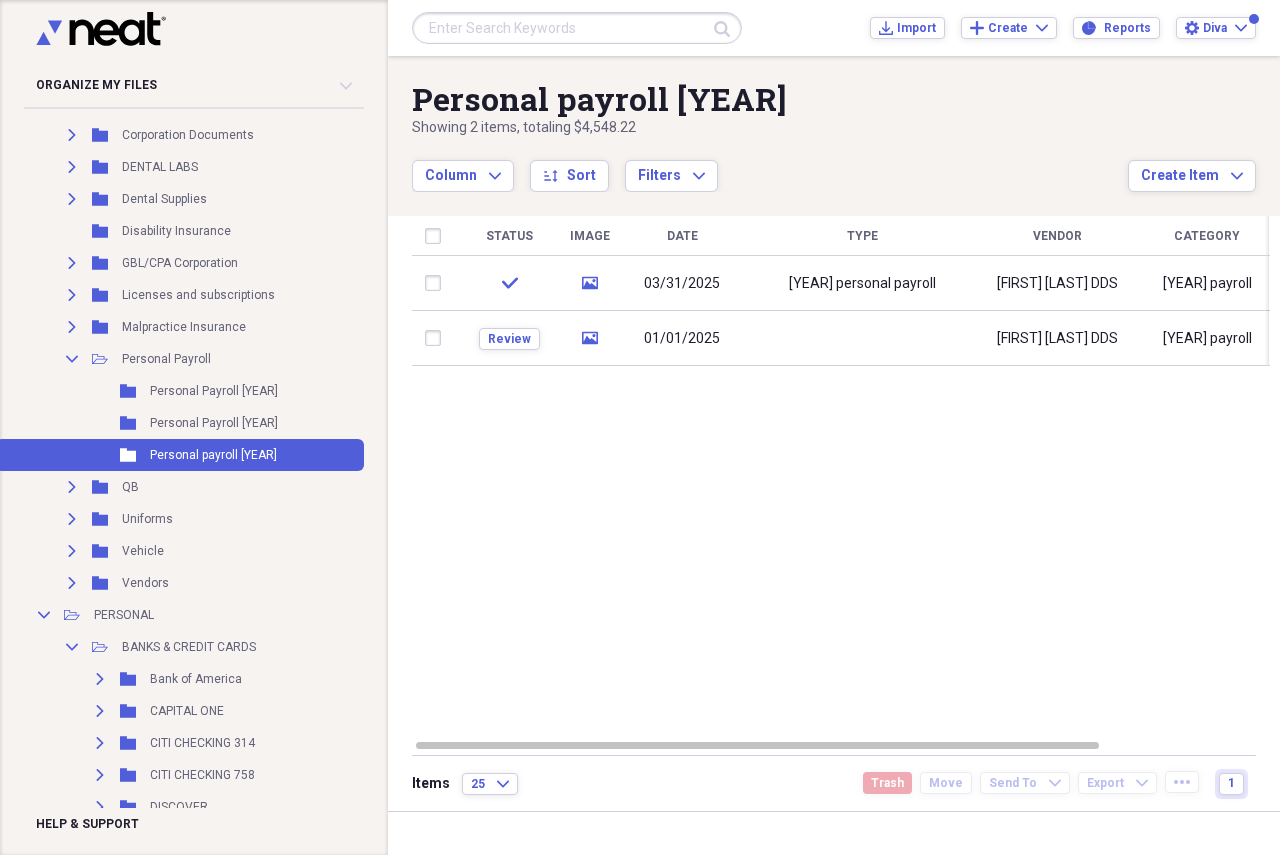 scroll, scrollTop: 400, scrollLeft: 0, axis: vertical 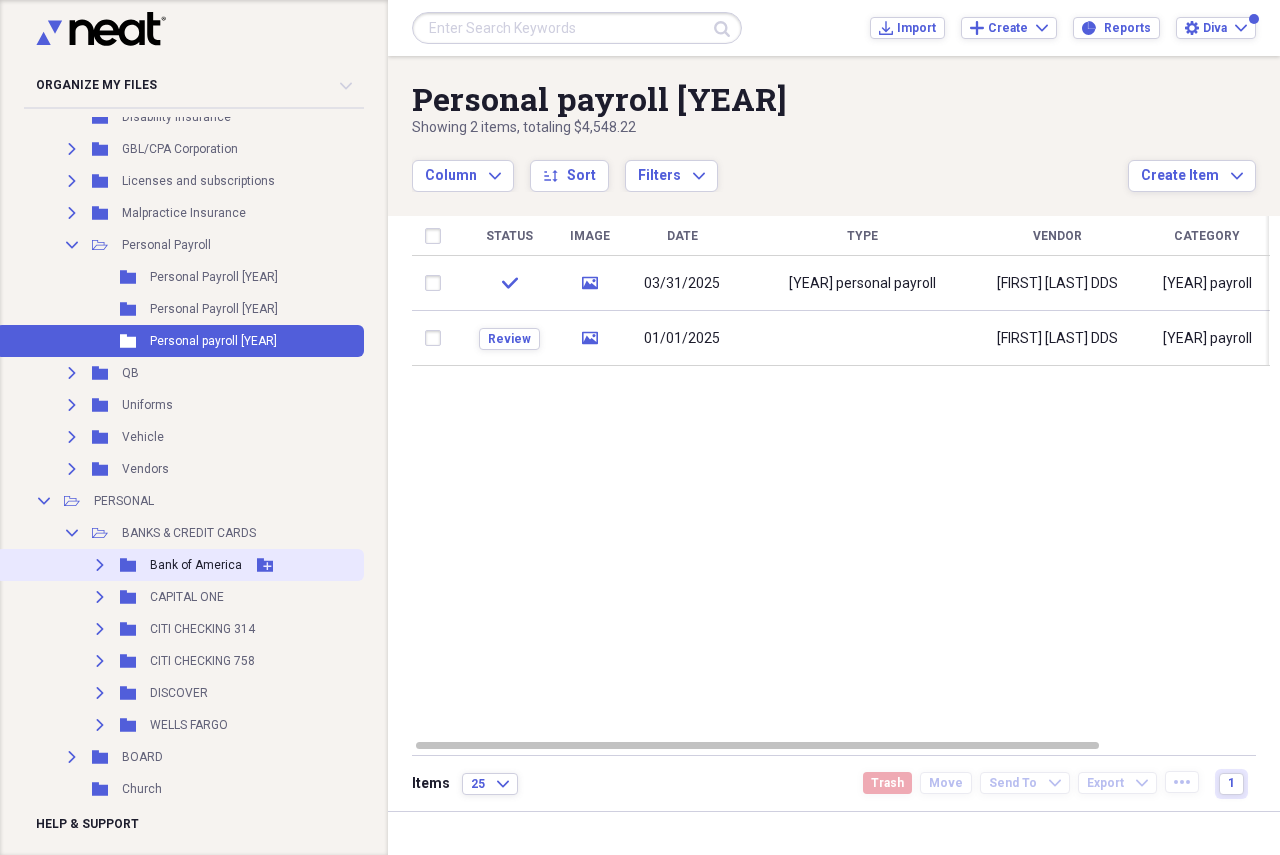 click 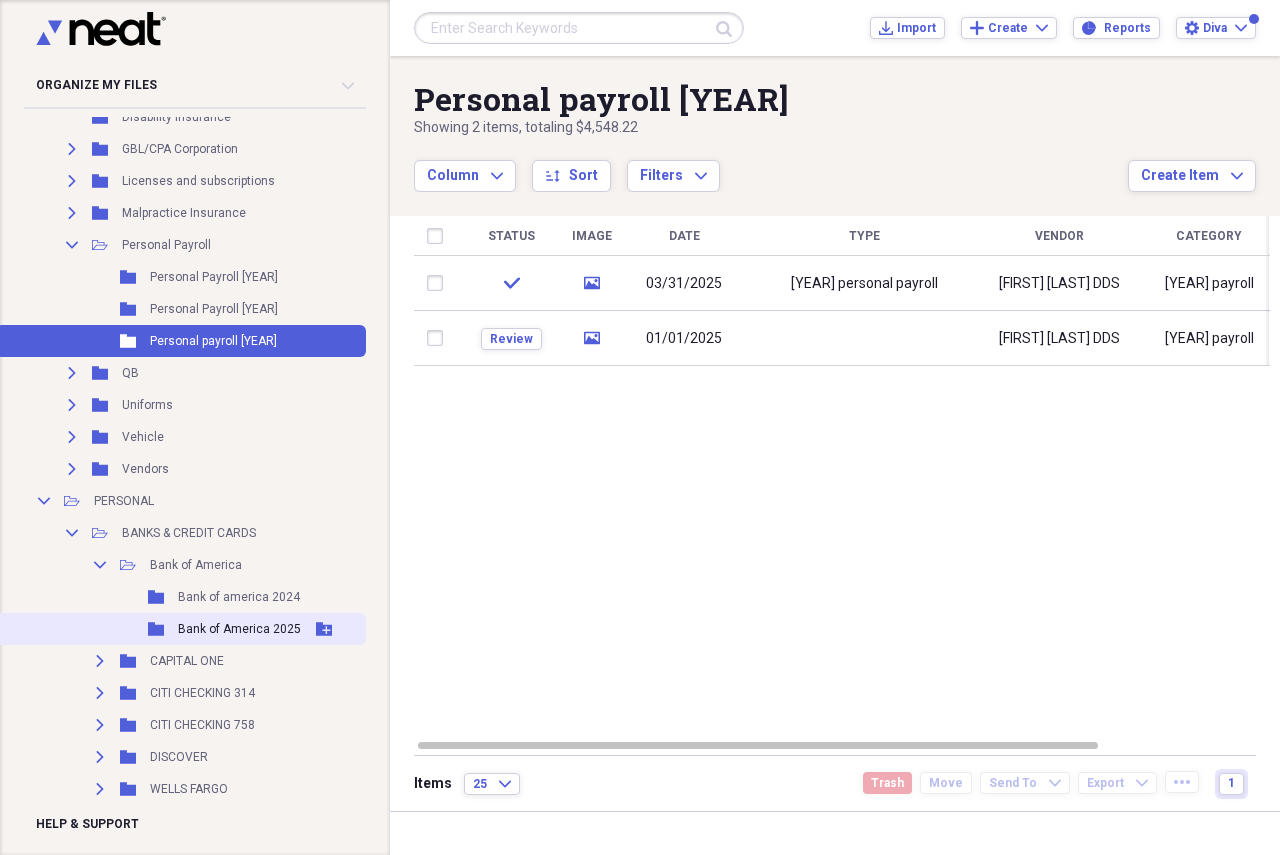 drag, startPoint x: 209, startPoint y: 629, endPoint x: 221, endPoint y: 629, distance: 12 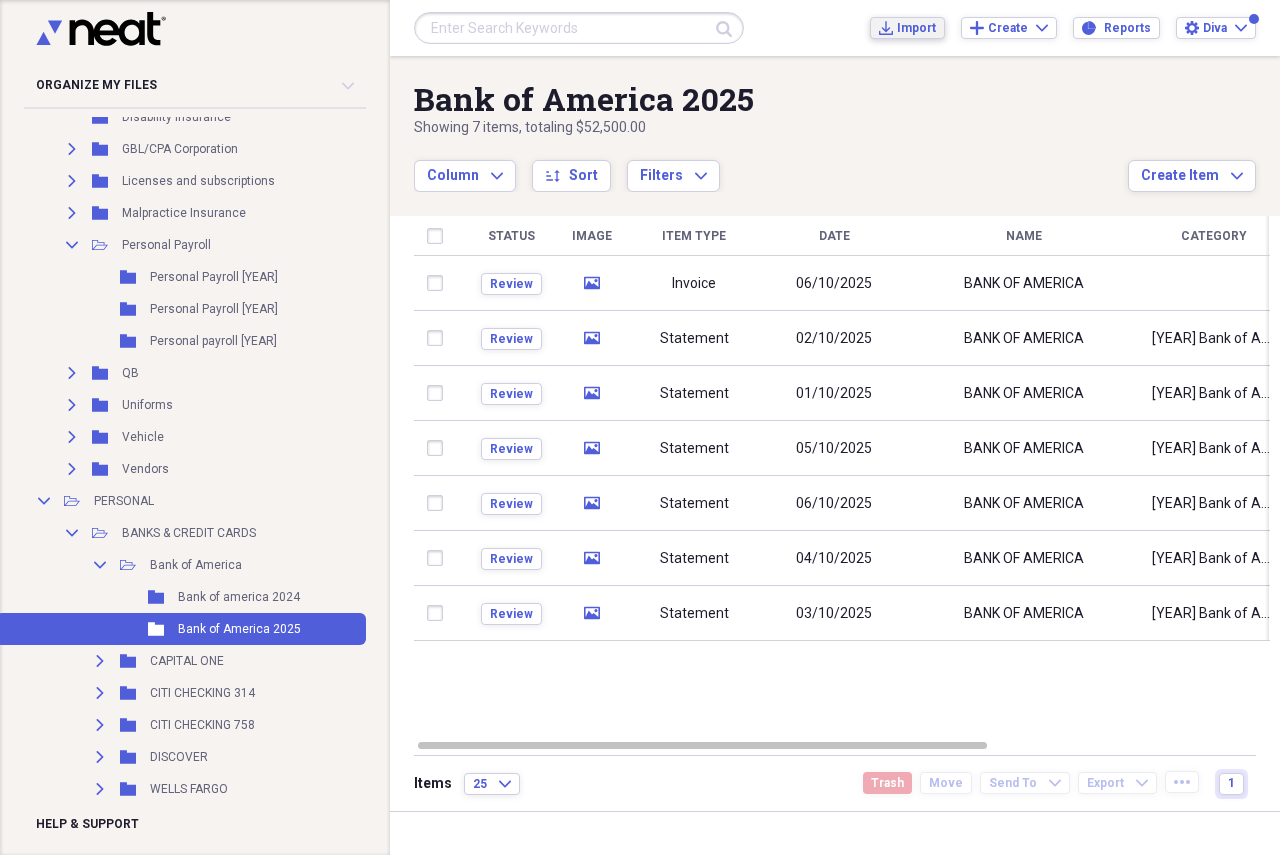click on "Import" at bounding box center [916, 28] 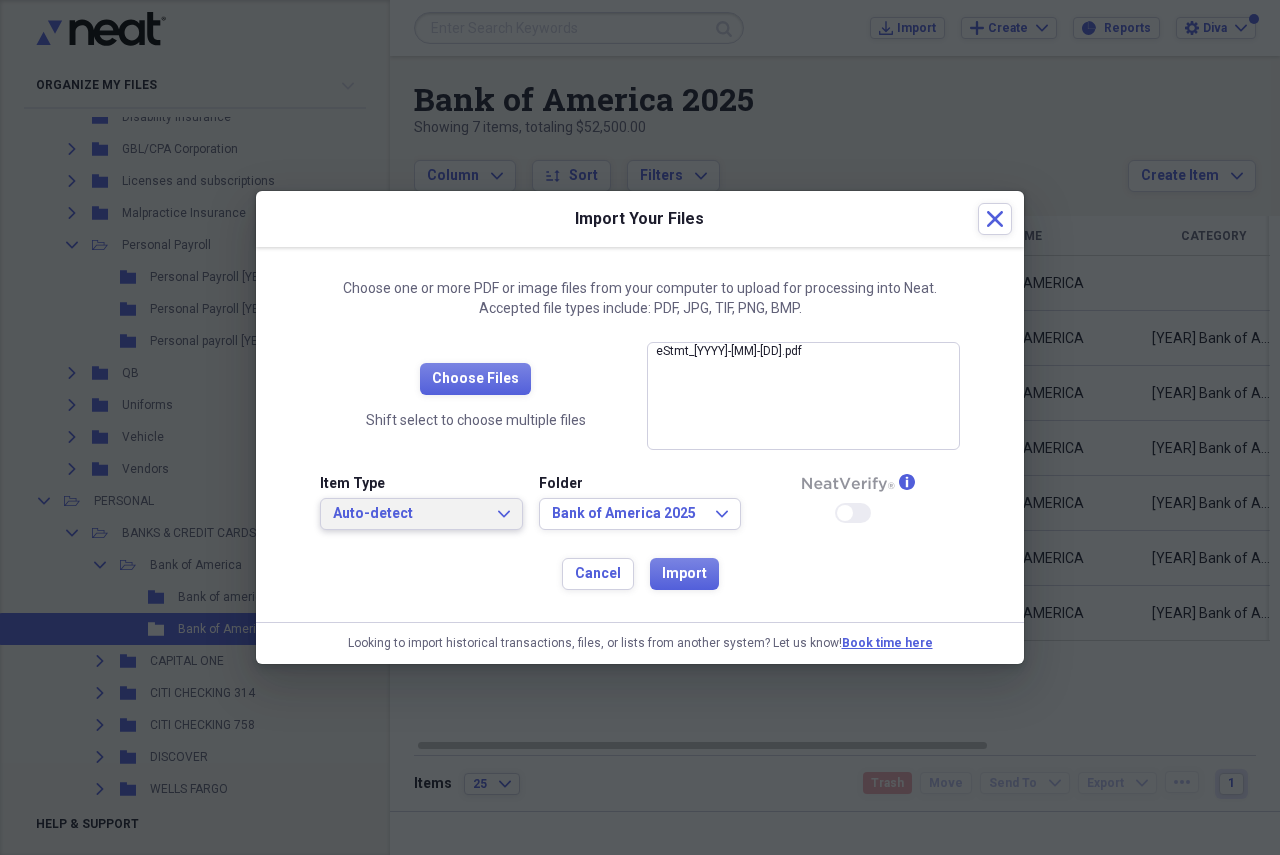 click on "Auto-detect" at bounding box center (409, 514) 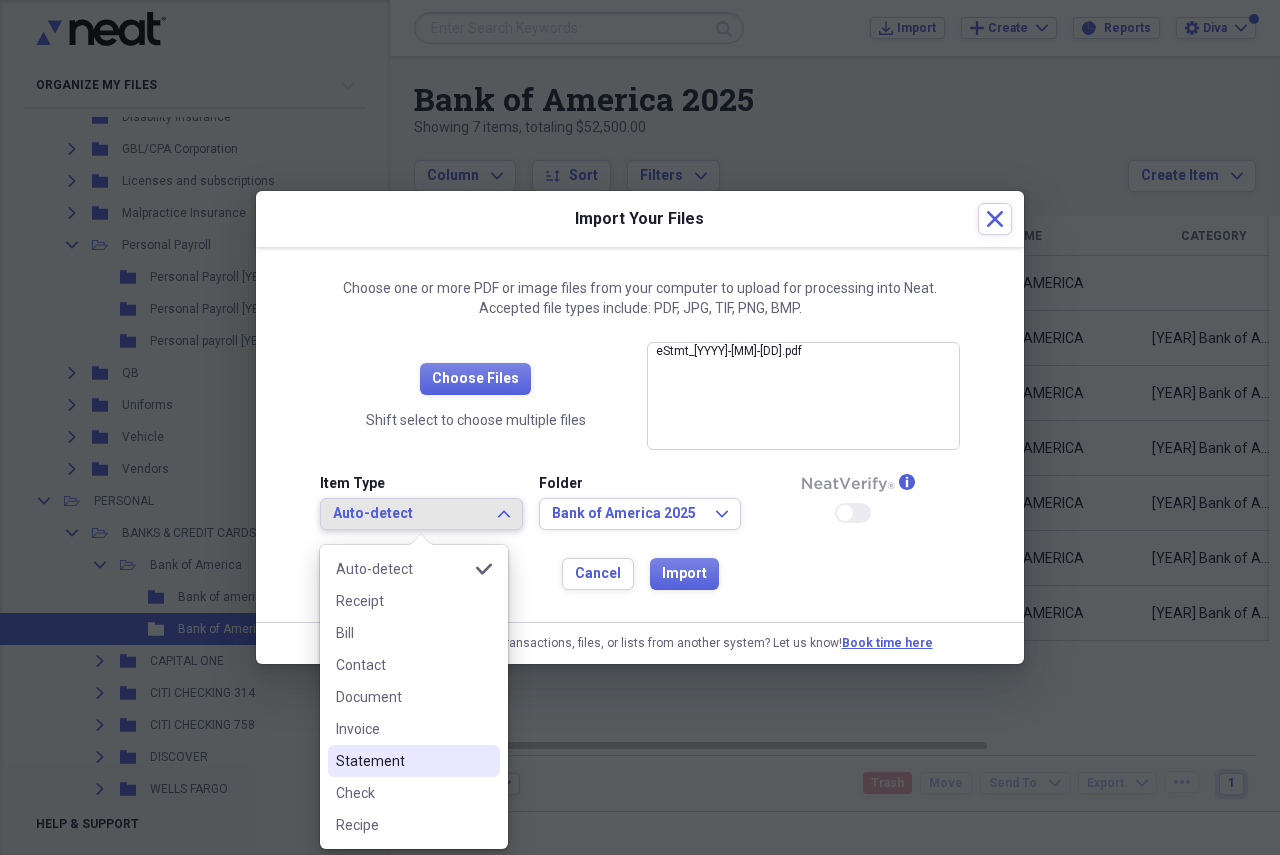 click on "Statement" at bounding box center (402, 761) 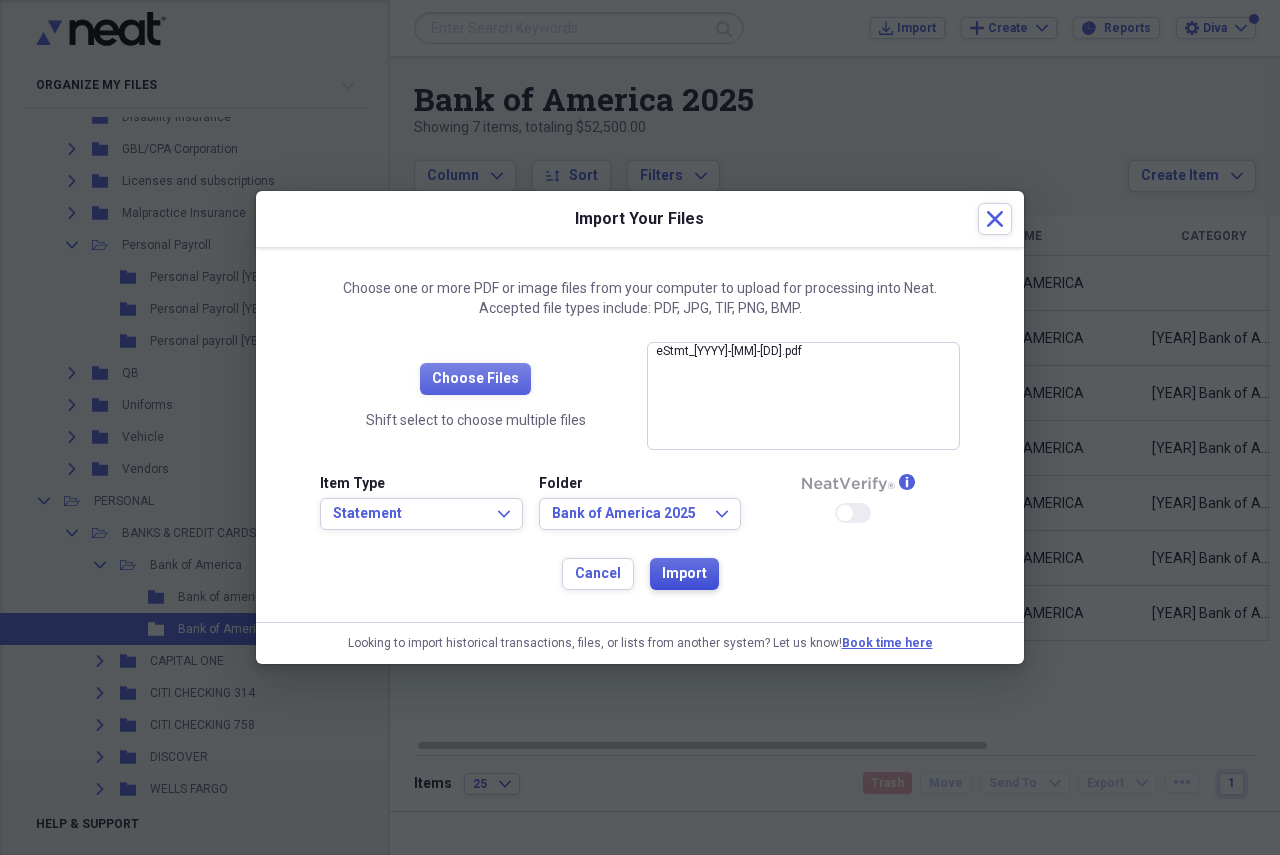 click on "Import" at bounding box center (684, 574) 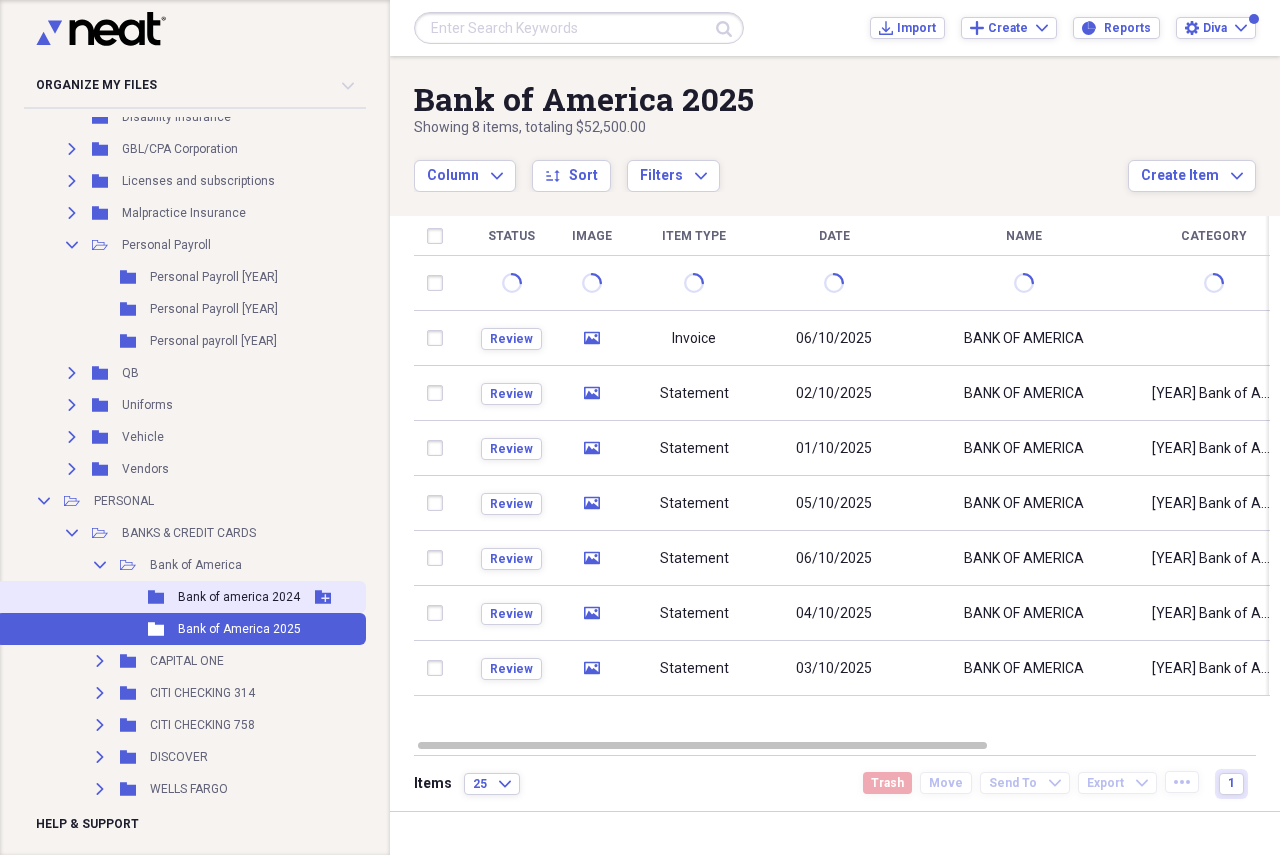 click on "Folder Bank of america [YEAR] Add Folder" at bounding box center (181, 597) 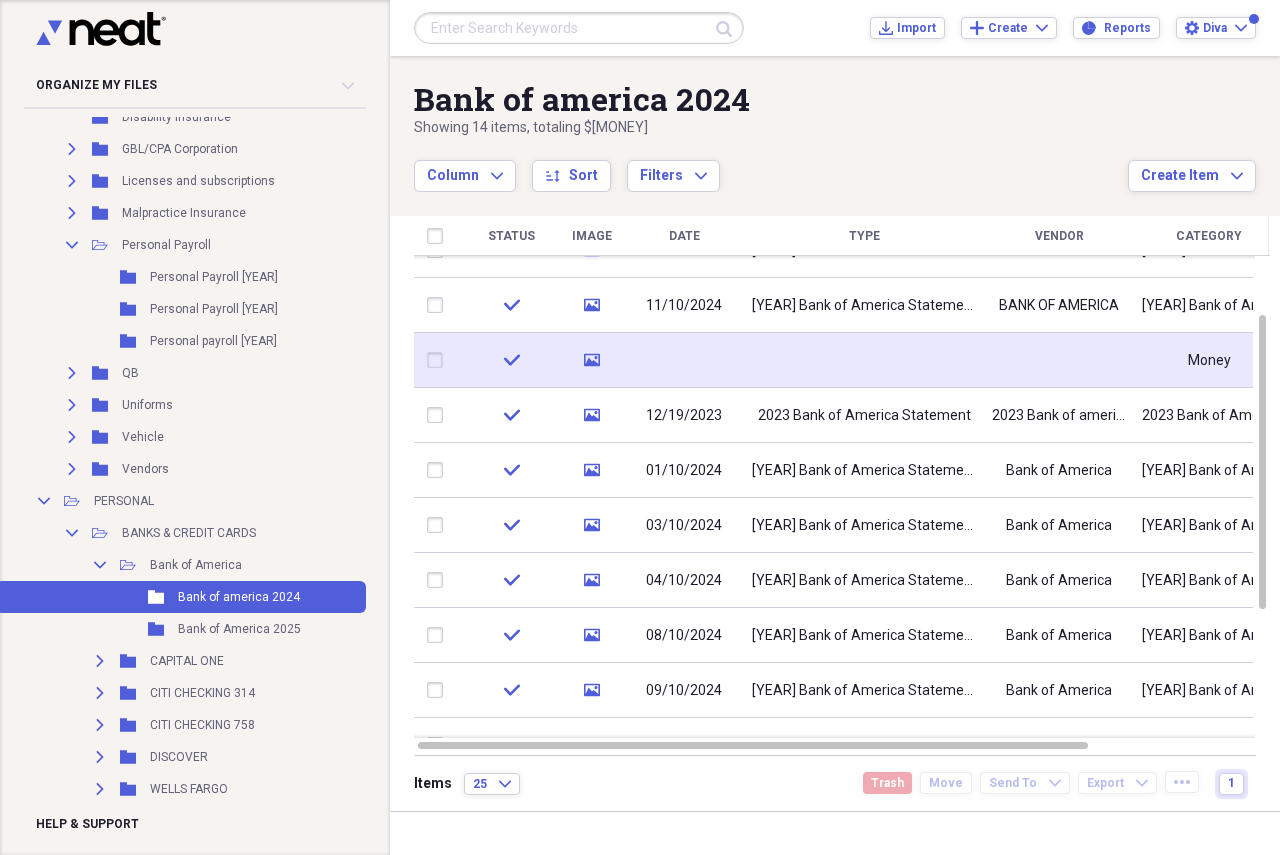 click at bounding box center (864, 360) 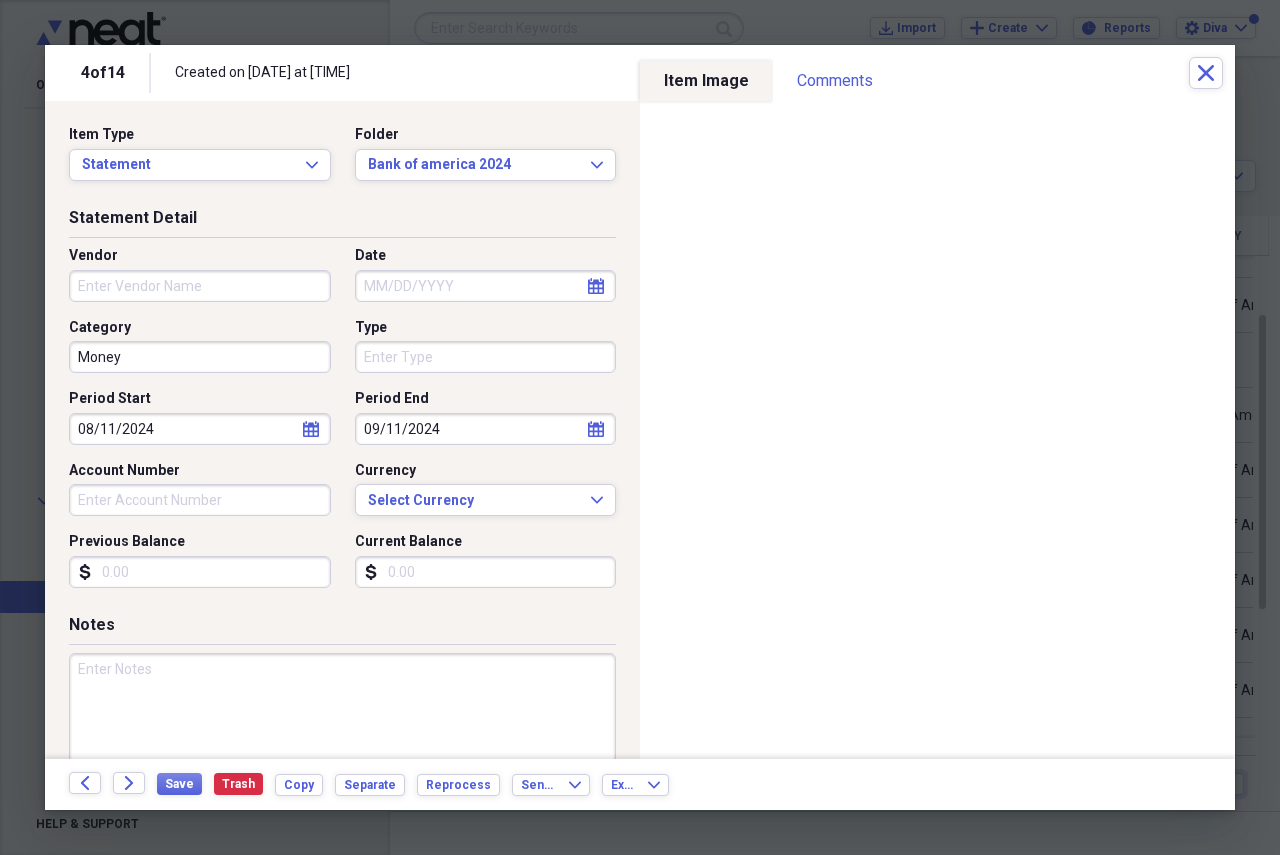 click on "calendar" 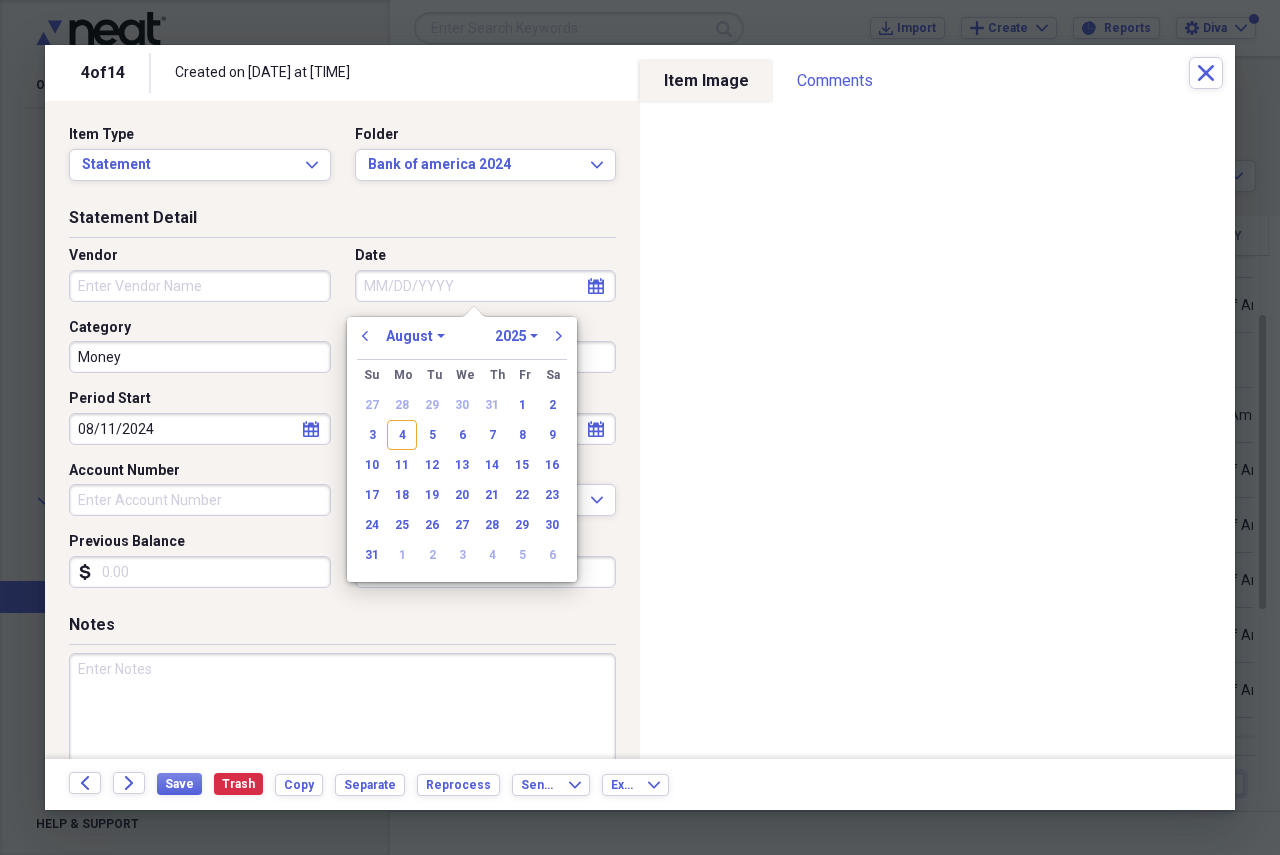 click on "January February March April May June July August September October November December" at bounding box center [415, 336] 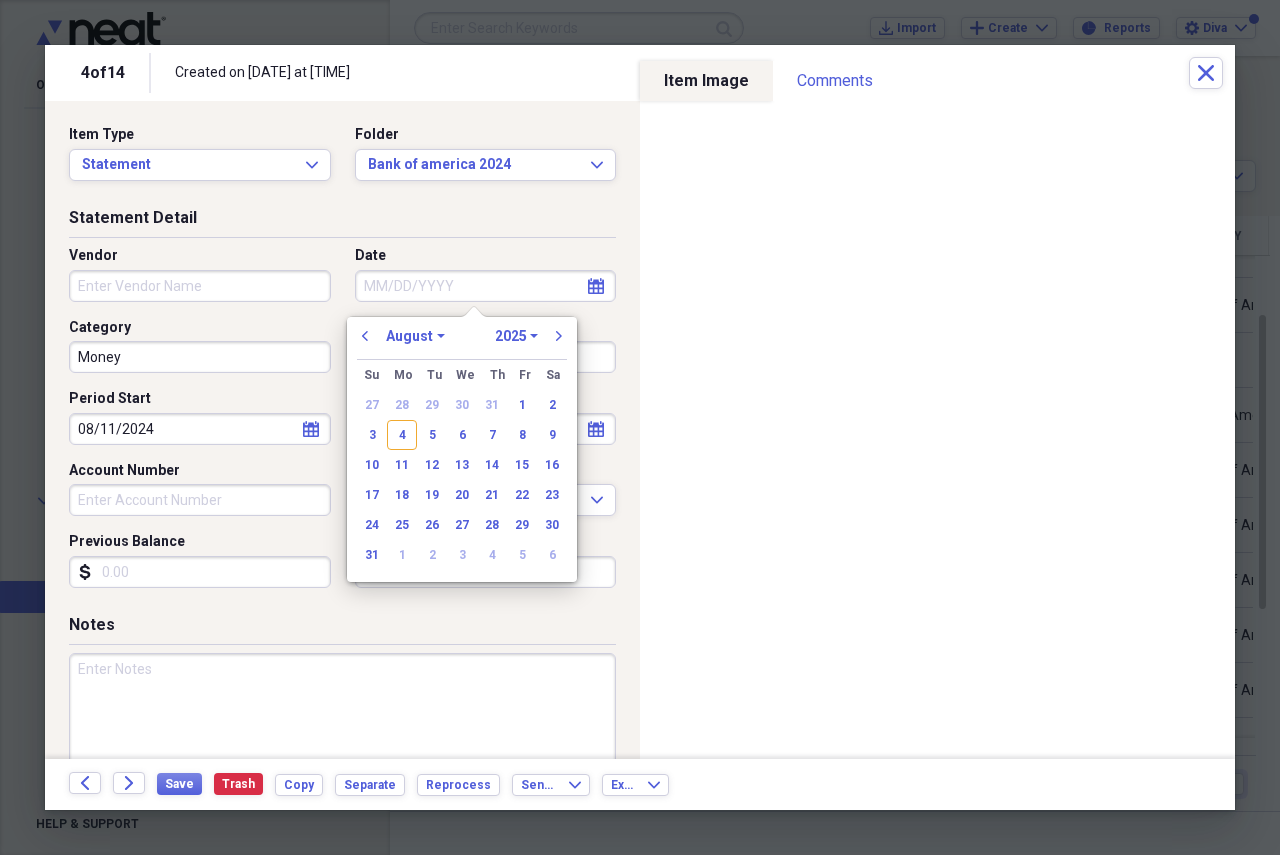 select on "8" 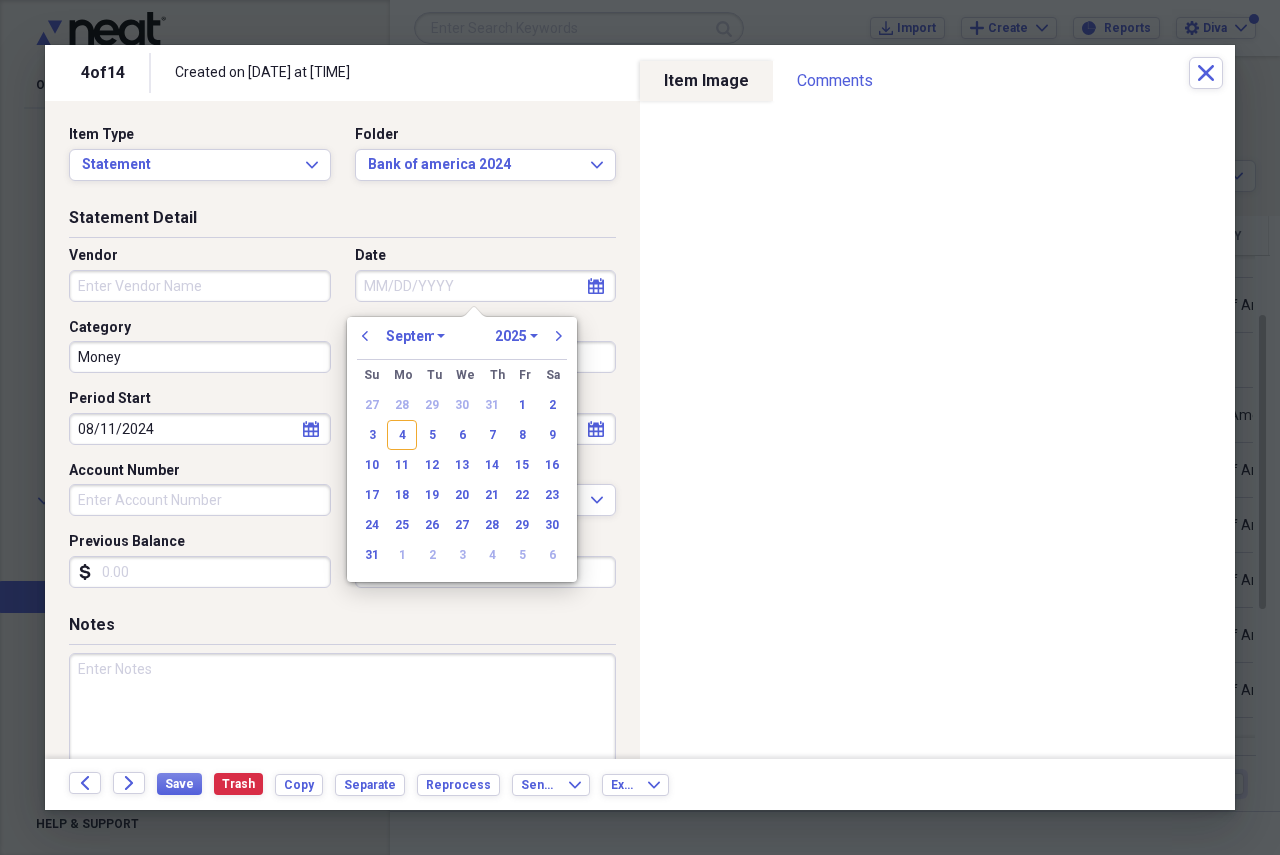 click on "January February March April May June July August September October November December" at bounding box center (415, 336) 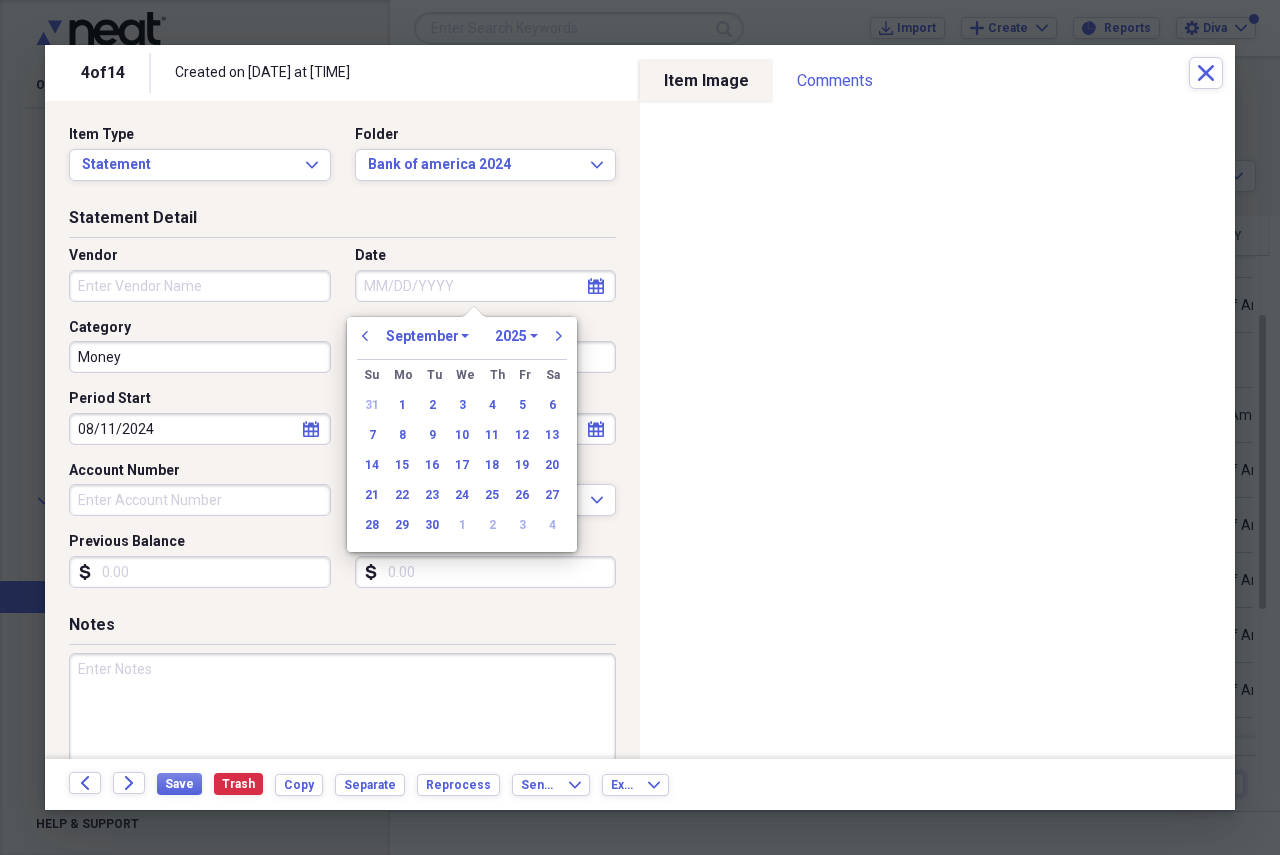 click on "1970 1971 1972 1973 1974 1975 1976 1977 1978 1979 1980 1981 1982 1983 1984 1985 1986 1987 1988 1989 1990 1991 1992 1993 1994 1995 1996 1997 1998 1999 2000 2001 2002 2003 2004 2005 2006 2007 2008 2009 2010 2011 2012 2013 2014 2015 2016 2017 2018 2019 2020 2021 2022 2023 2024 2025 2026 2027 2028 2029 2030 2031 2032 2033 2034 2035" at bounding box center (516, 336) 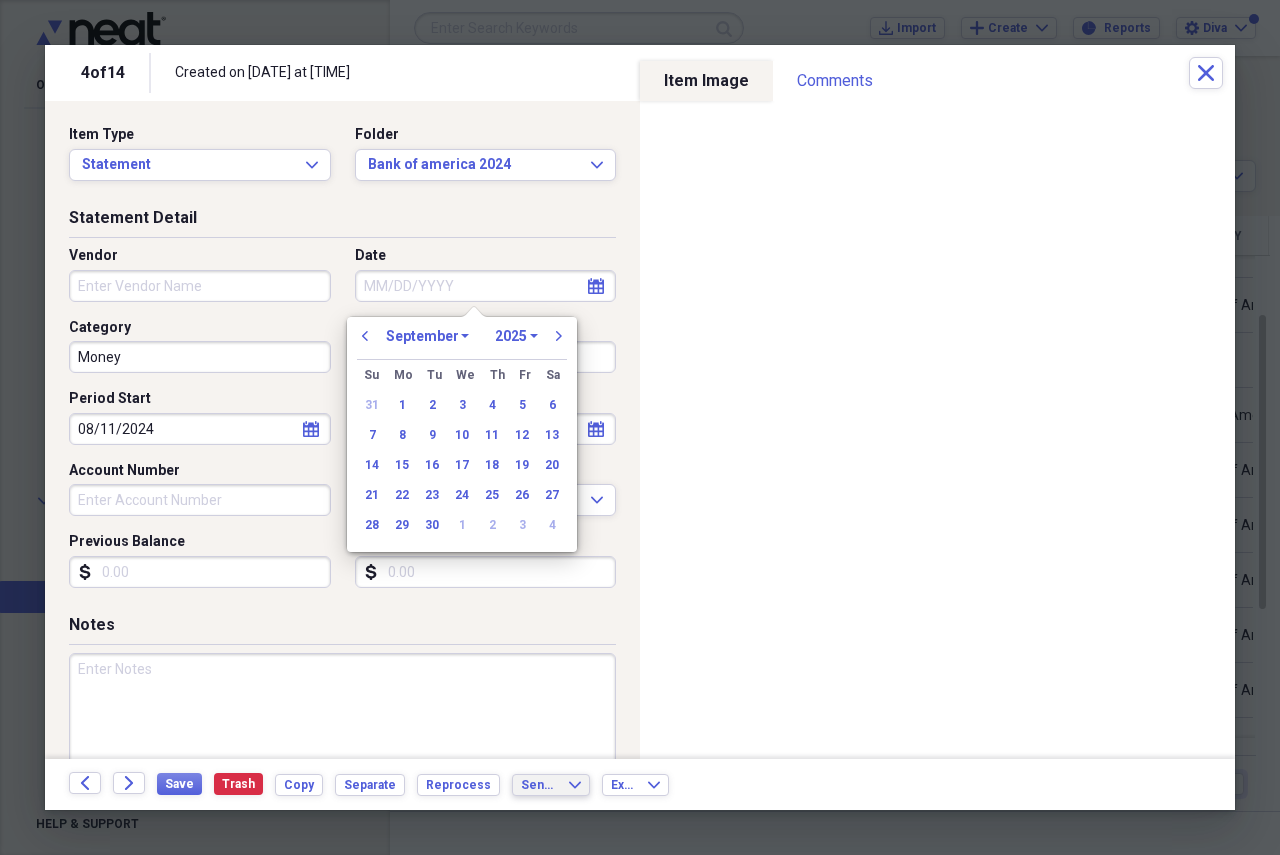 select on "2024" 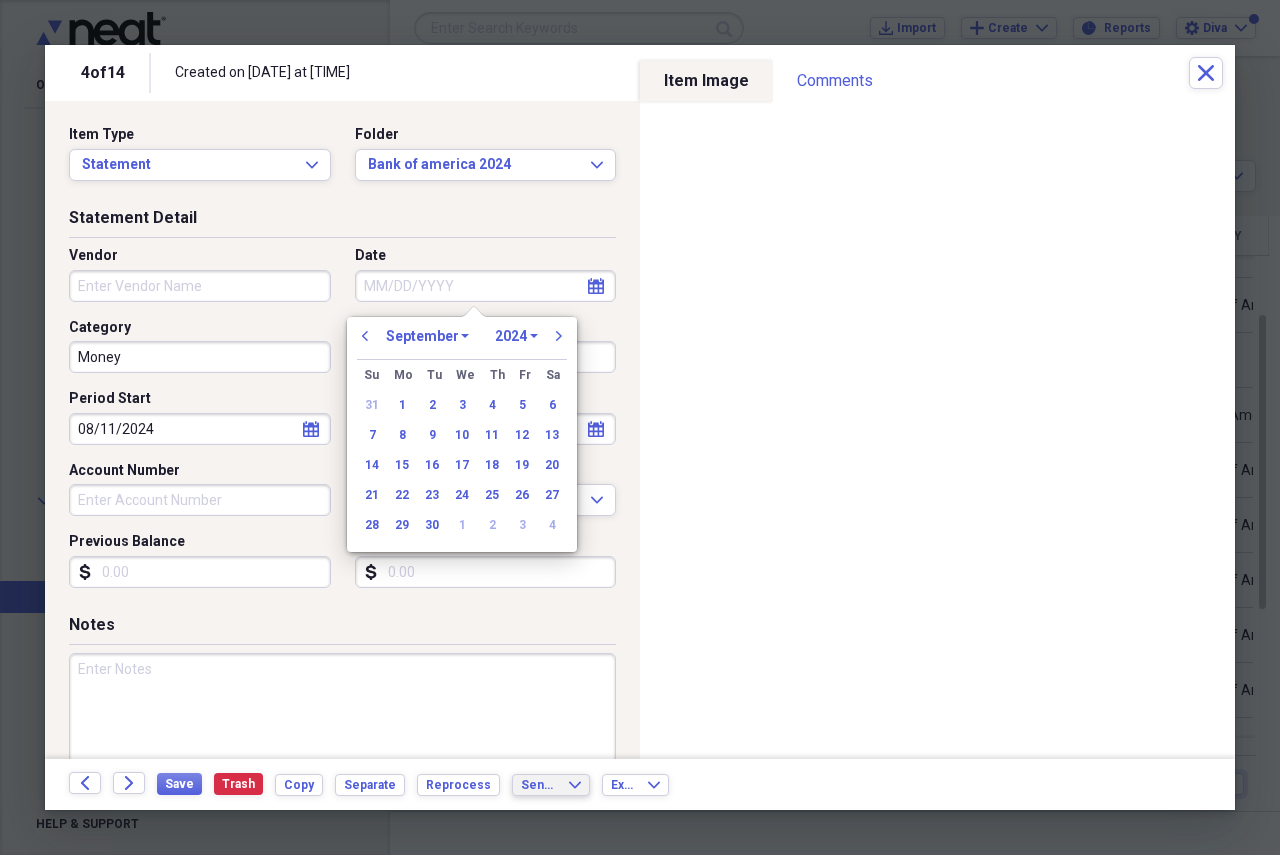 click on "1970 1971 1972 1973 1974 1975 1976 1977 1978 1979 1980 1981 1982 1983 1984 1985 1986 1987 1988 1989 1990 1991 1992 1993 1994 1995 1996 1997 1998 1999 2000 2001 2002 2003 2004 2005 2006 2007 2008 2009 2010 2011 2012 2013 2014 2015 2016 2017 2018 2019 2020 2021 2022 2023 2024 2025 2026 2027 2028 2029 2030 2031 2032 2033 2034 2035" at bounding box center [516, 336] 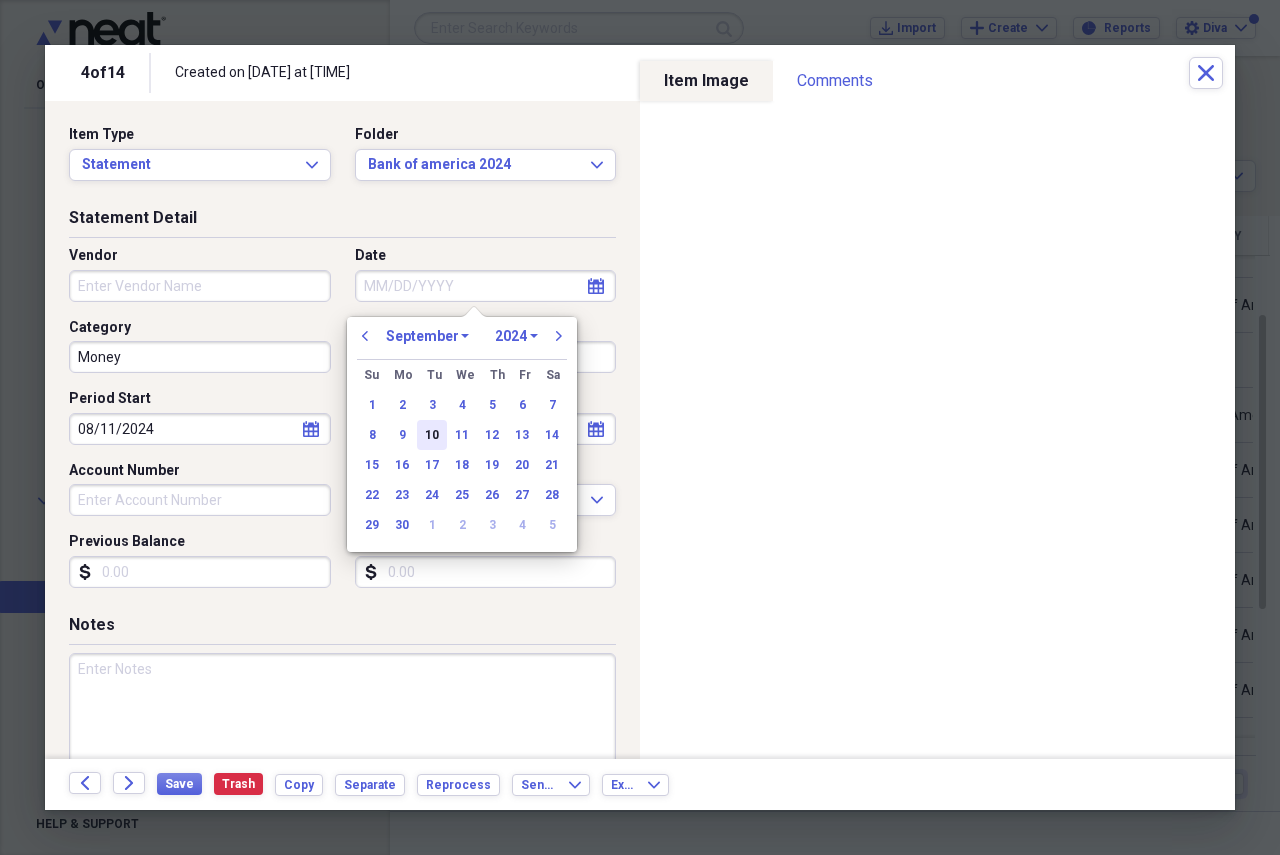 click on "10" at bounding box center [432, 435] 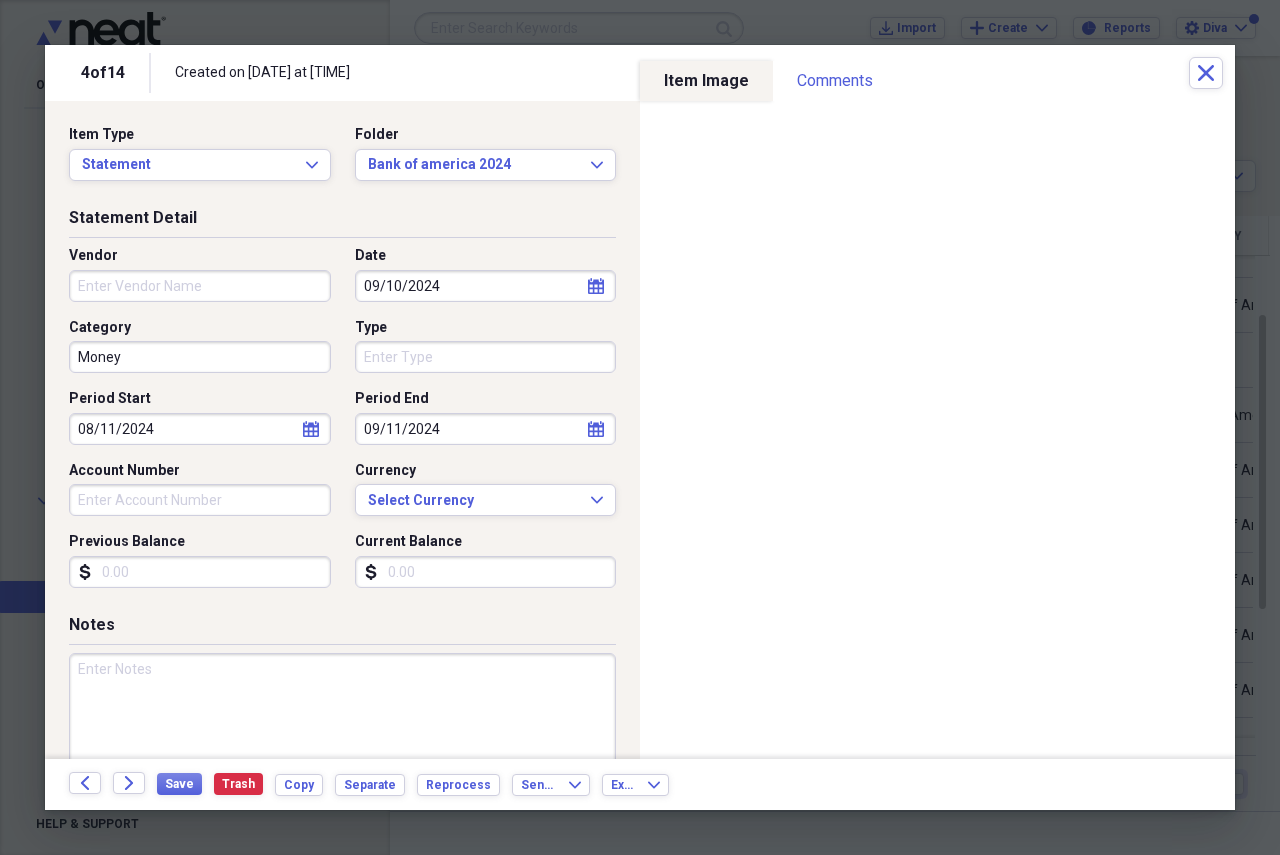 type on "09/10/2024" 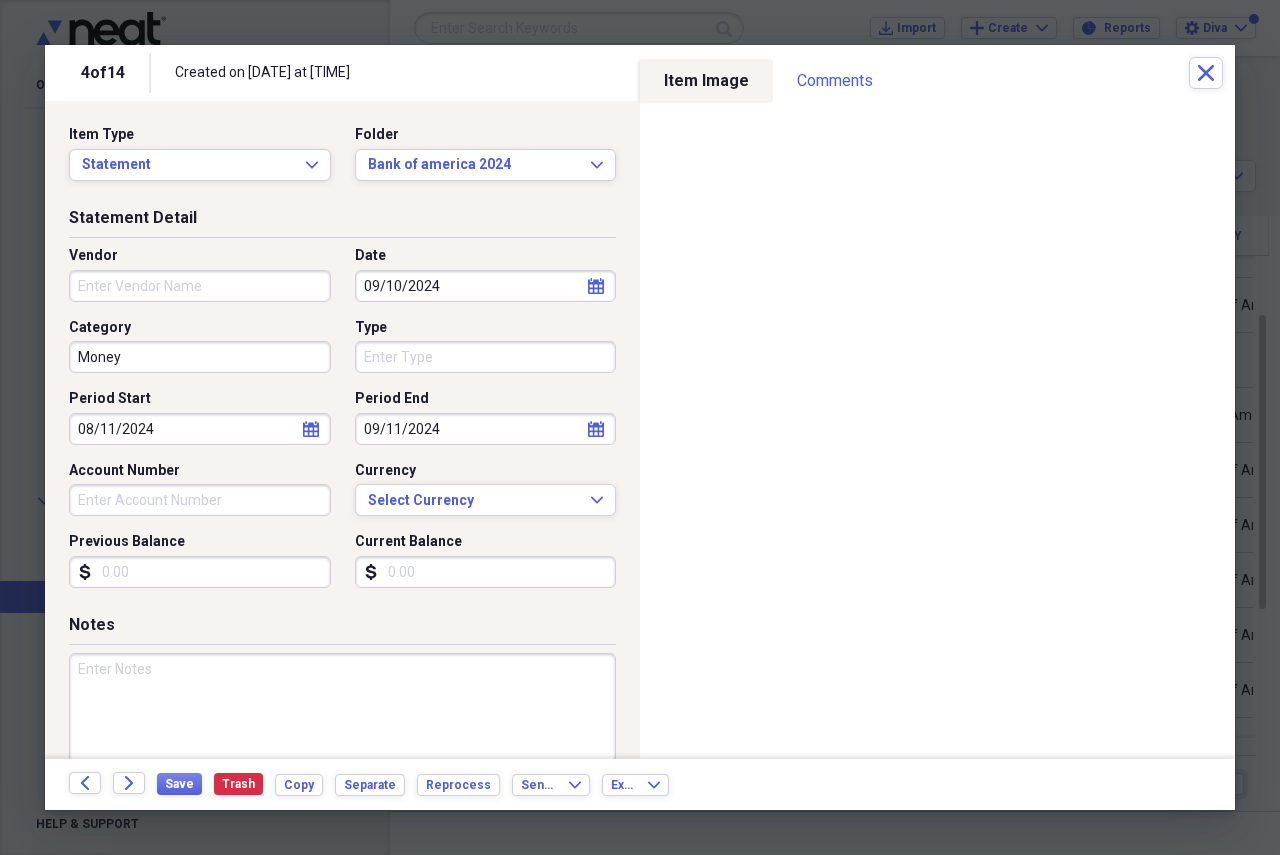 click on "Vendor" at bounding box center [200, 286] 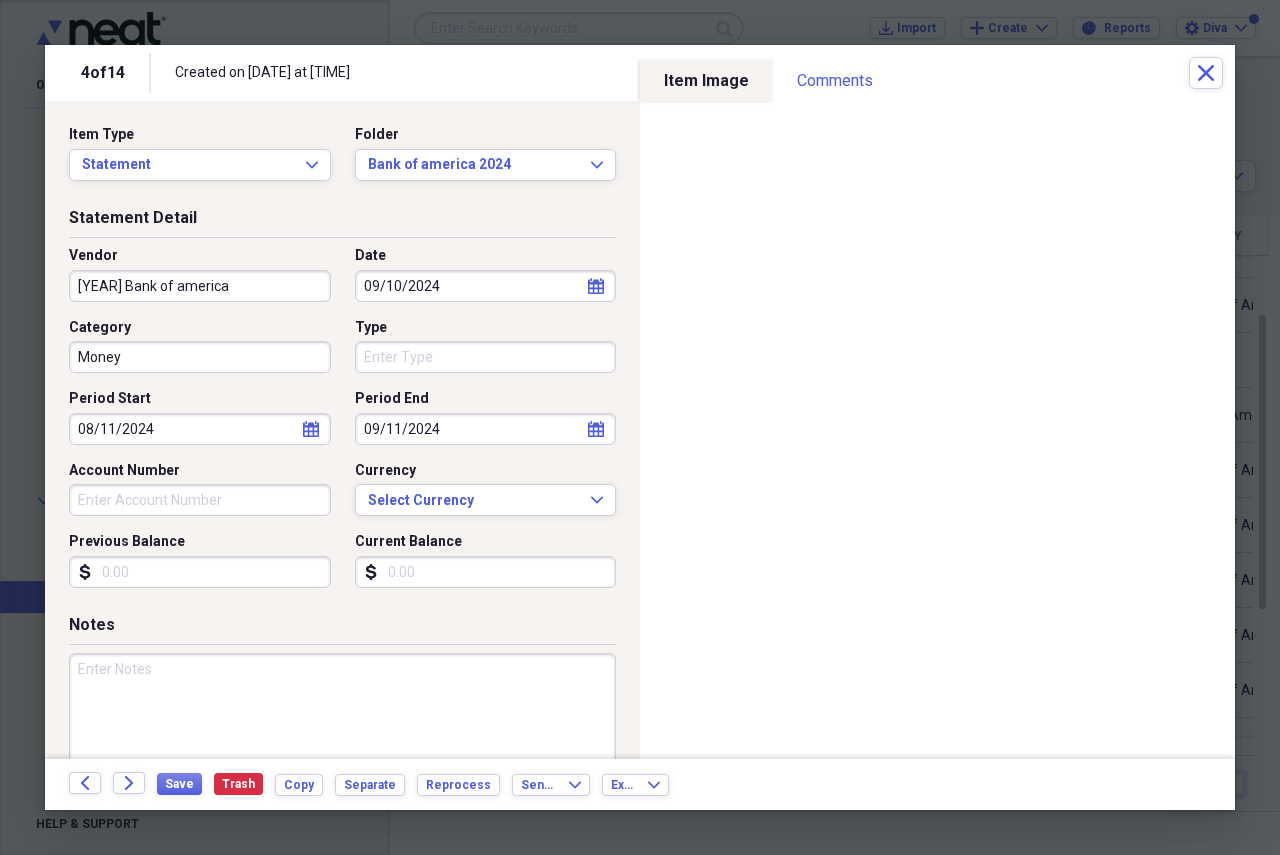 type on "[YEAR] Bank of america" 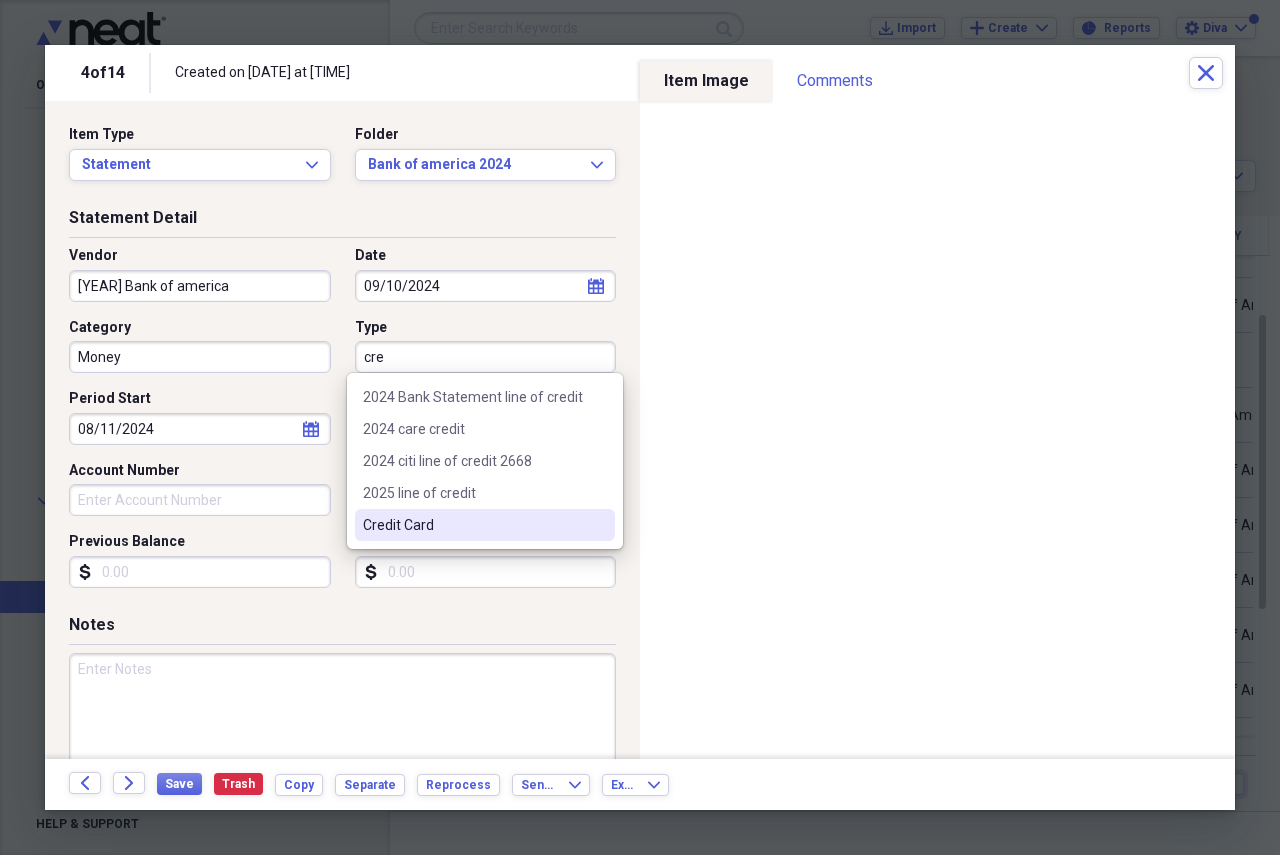 click on "Credit Card" at bounding box center [473, 525] 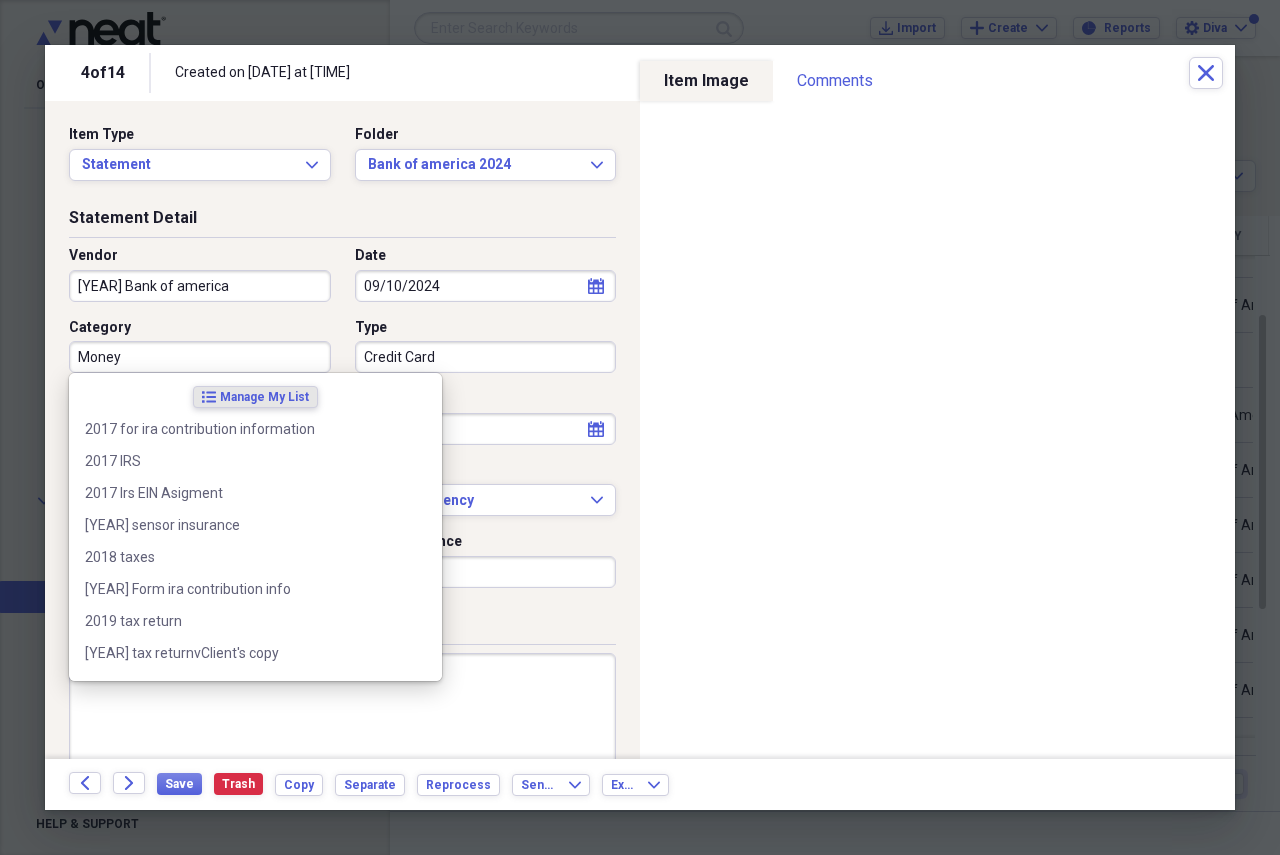 click on "Money" at bounding box center (200, 357) 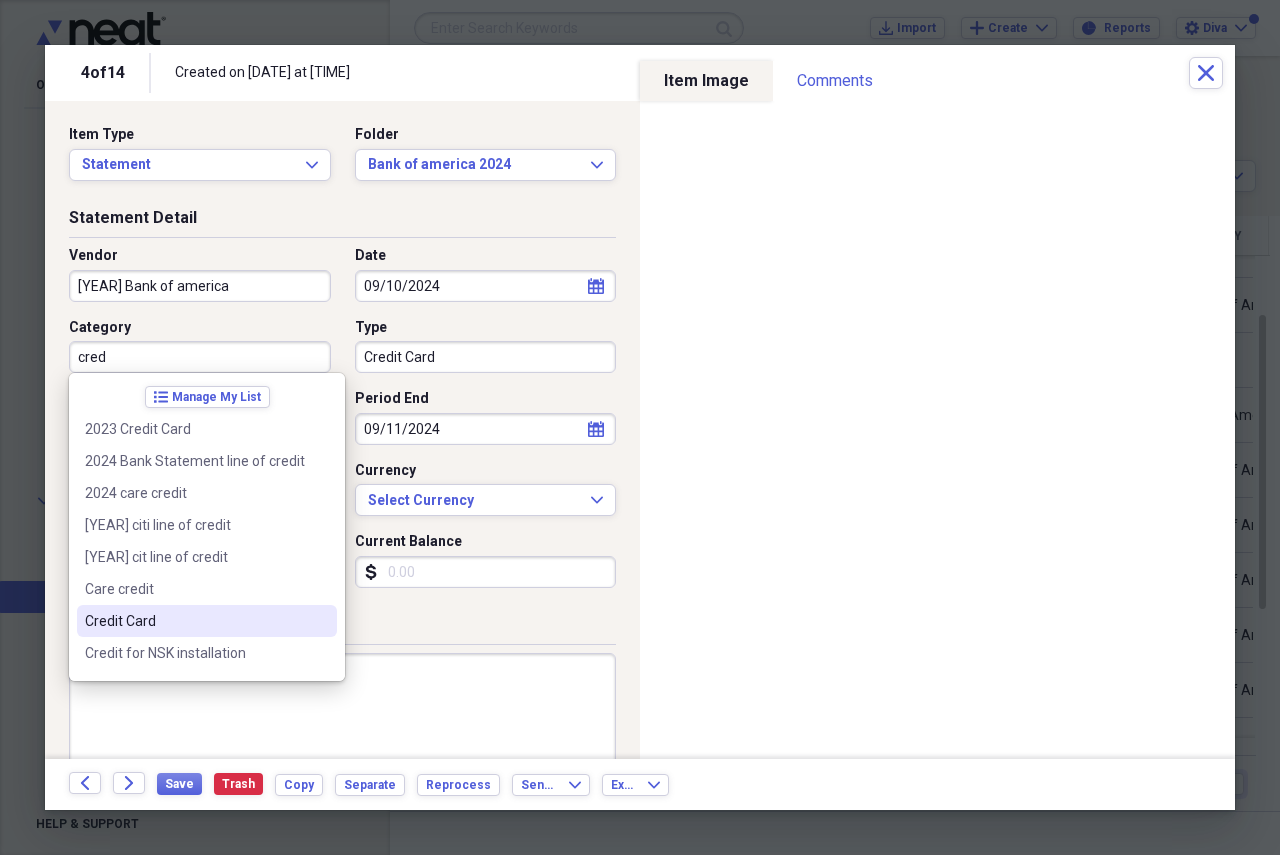 drag, startPoint x: 175, startPoint y: 586, endPoint x: 173, endPoint y: 613, distance: 27.073973 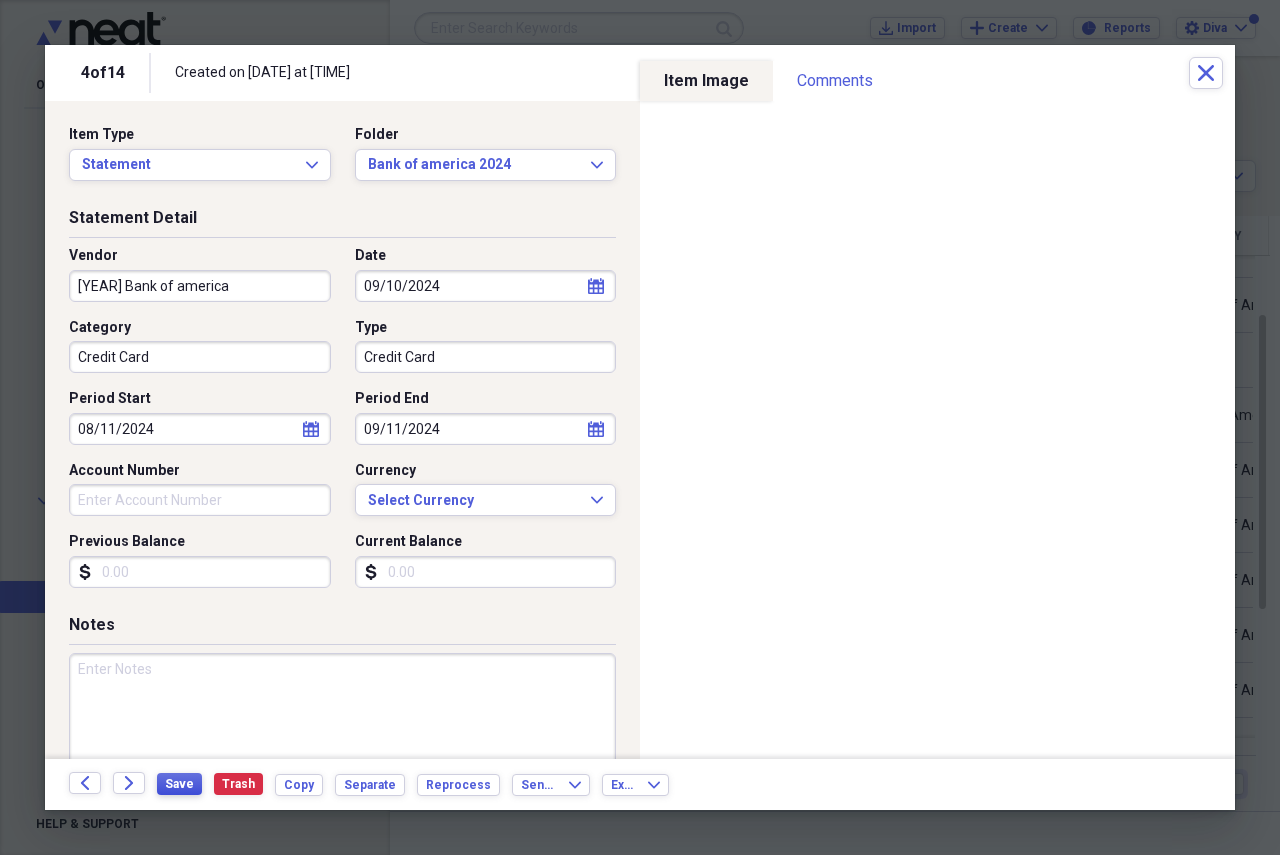 click on "Save" at bounding box center (179, 784) 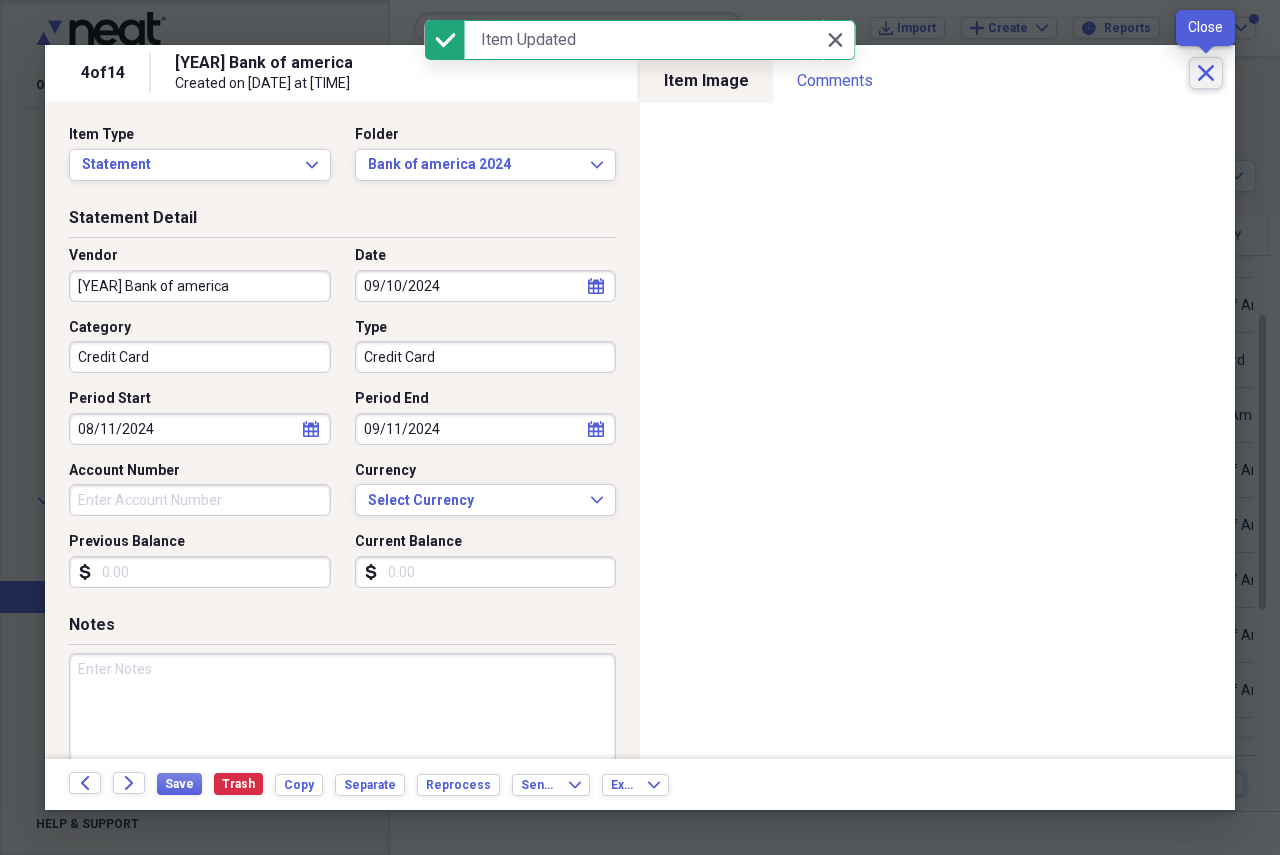 click on "Close" at bounding box center (1206, 73) 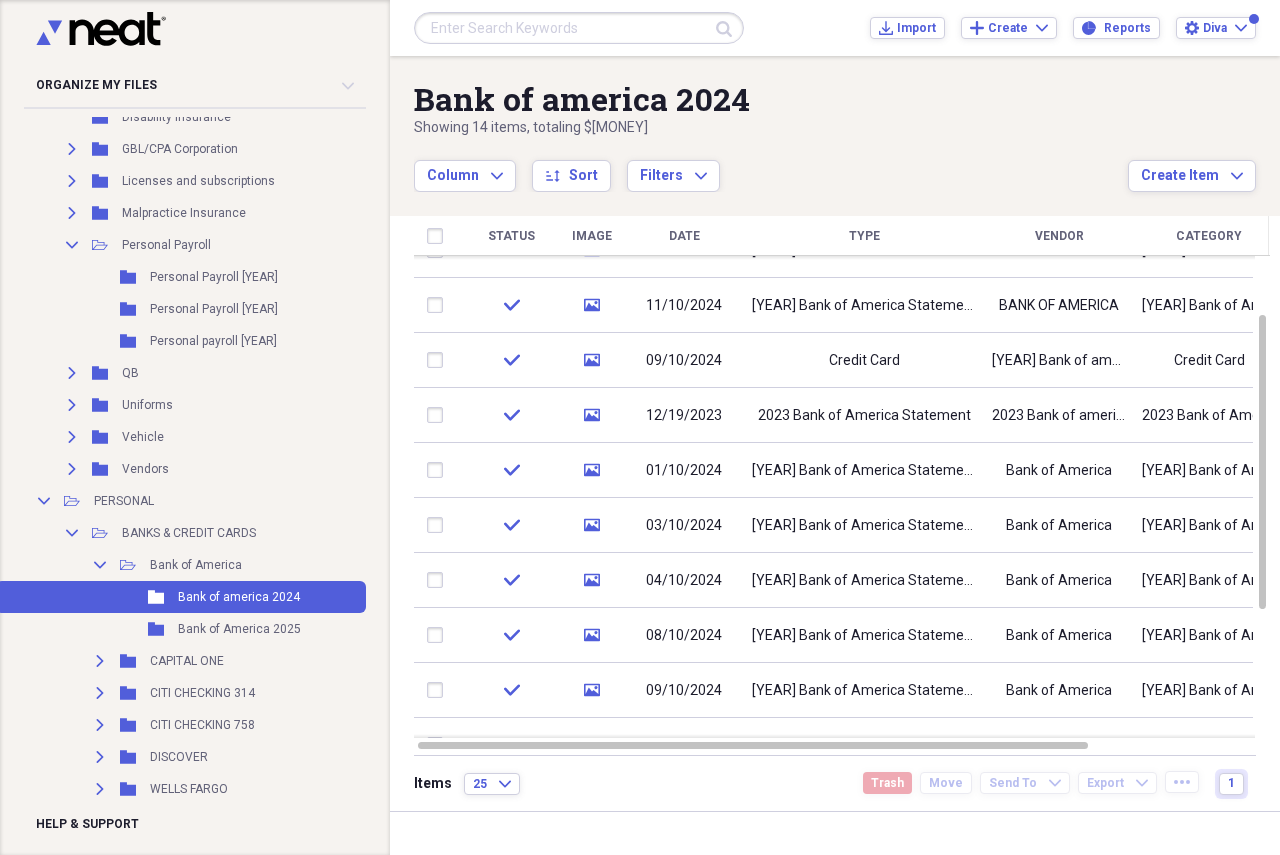 scroll, scrollTop: 300, scrollLeft: 0, axis: vertical 